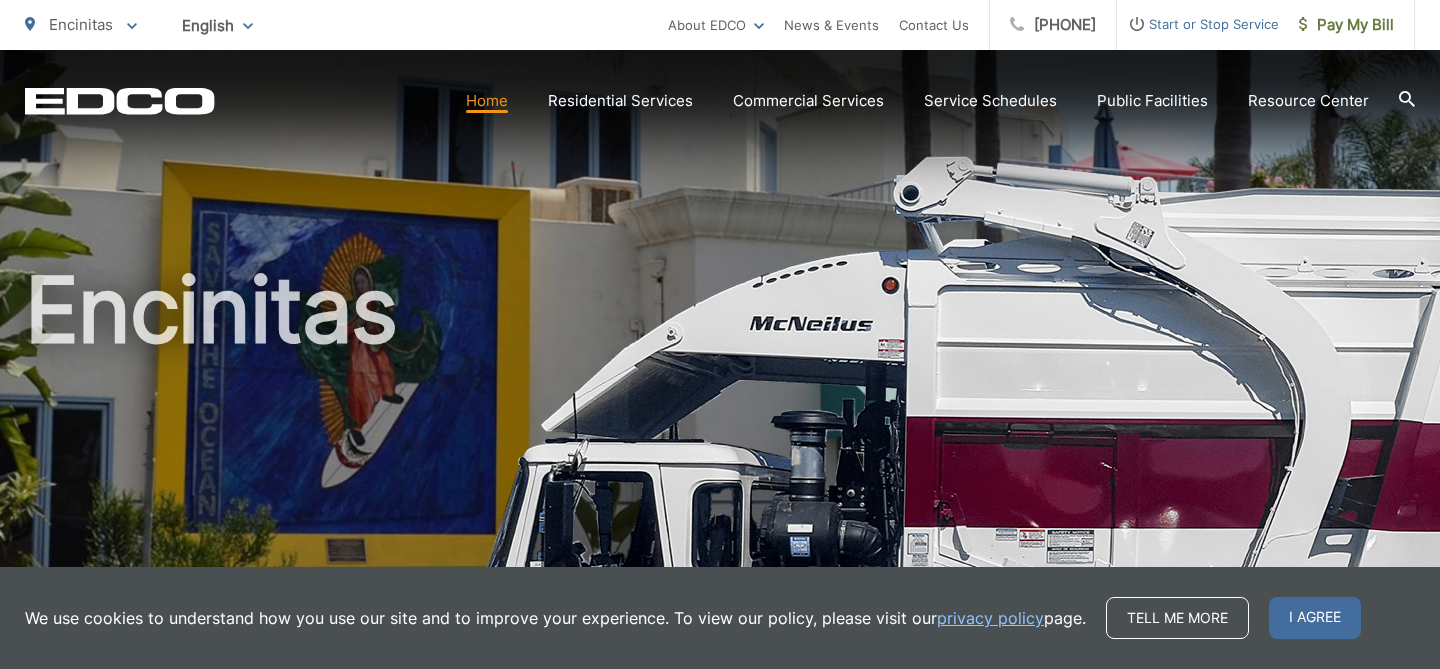scroll, scrollTop: 0, scrollLeft: 0, axis: both 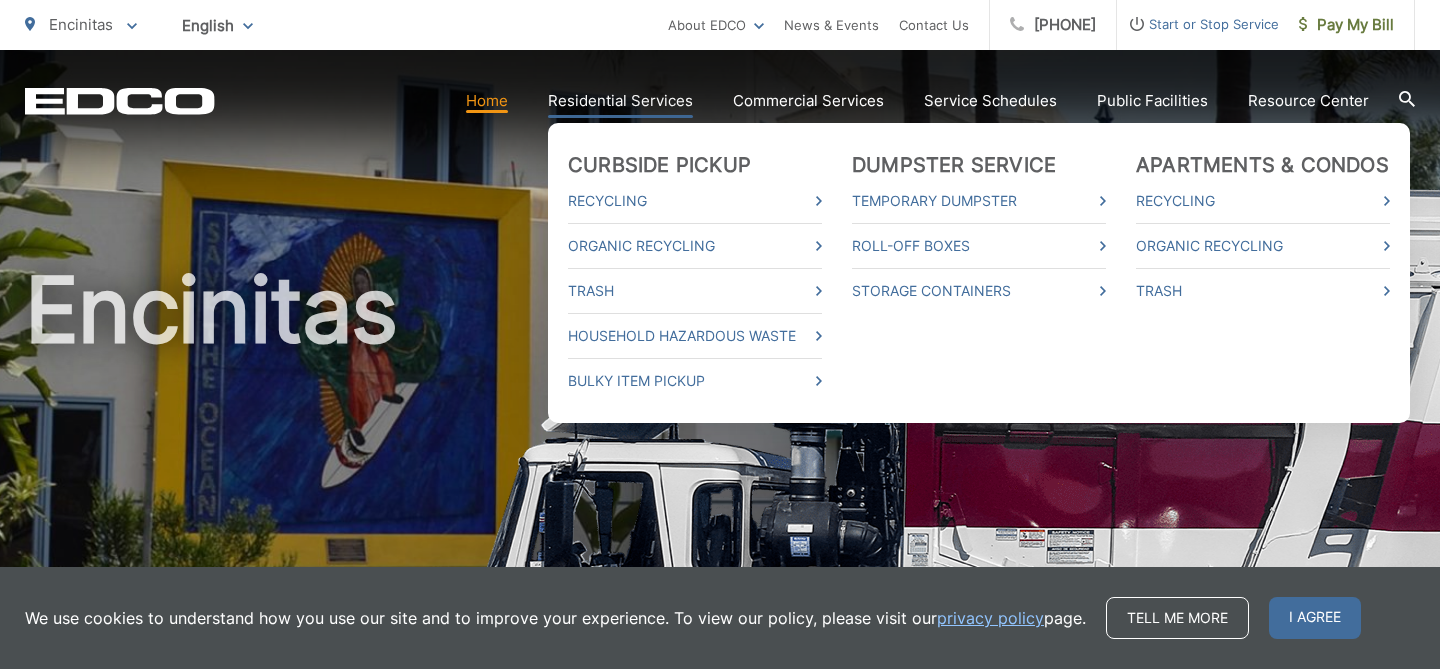 click on "Residential Services" at bounding box center (620, 101) 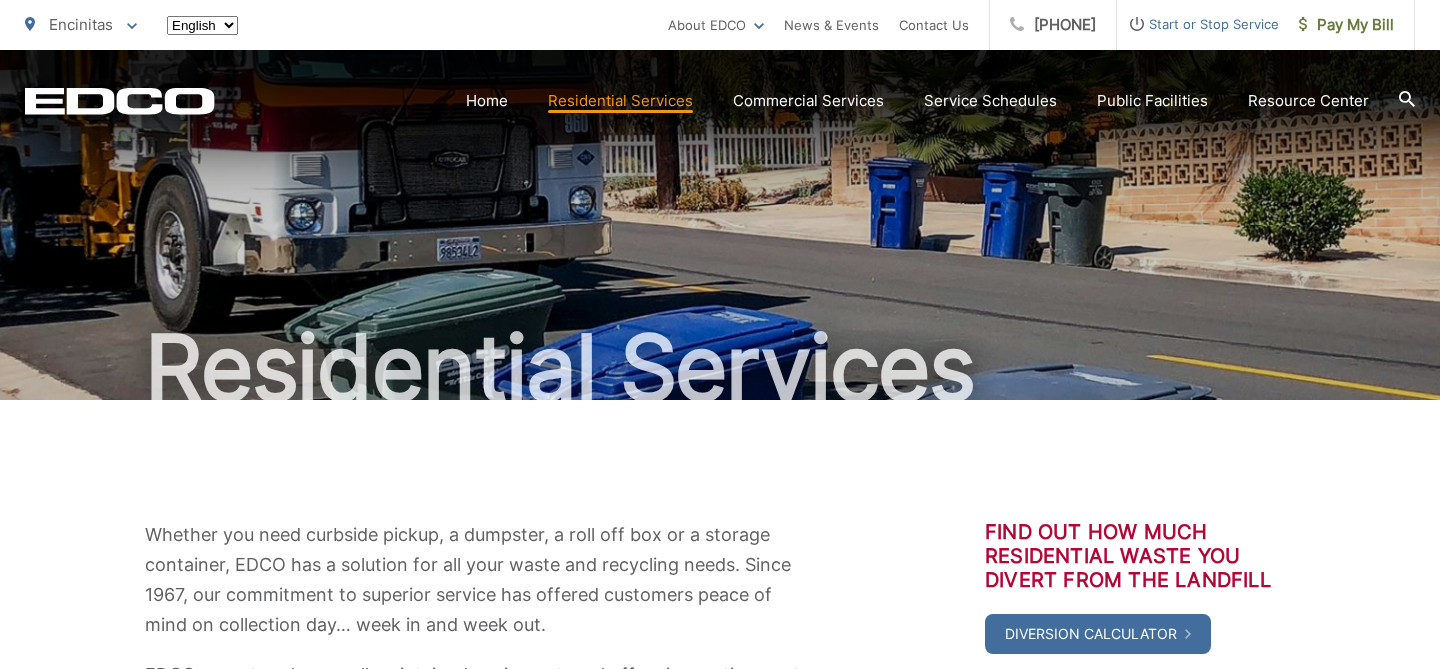 scroll, scrollTop: 0, scrollLeft: 0, axis: both 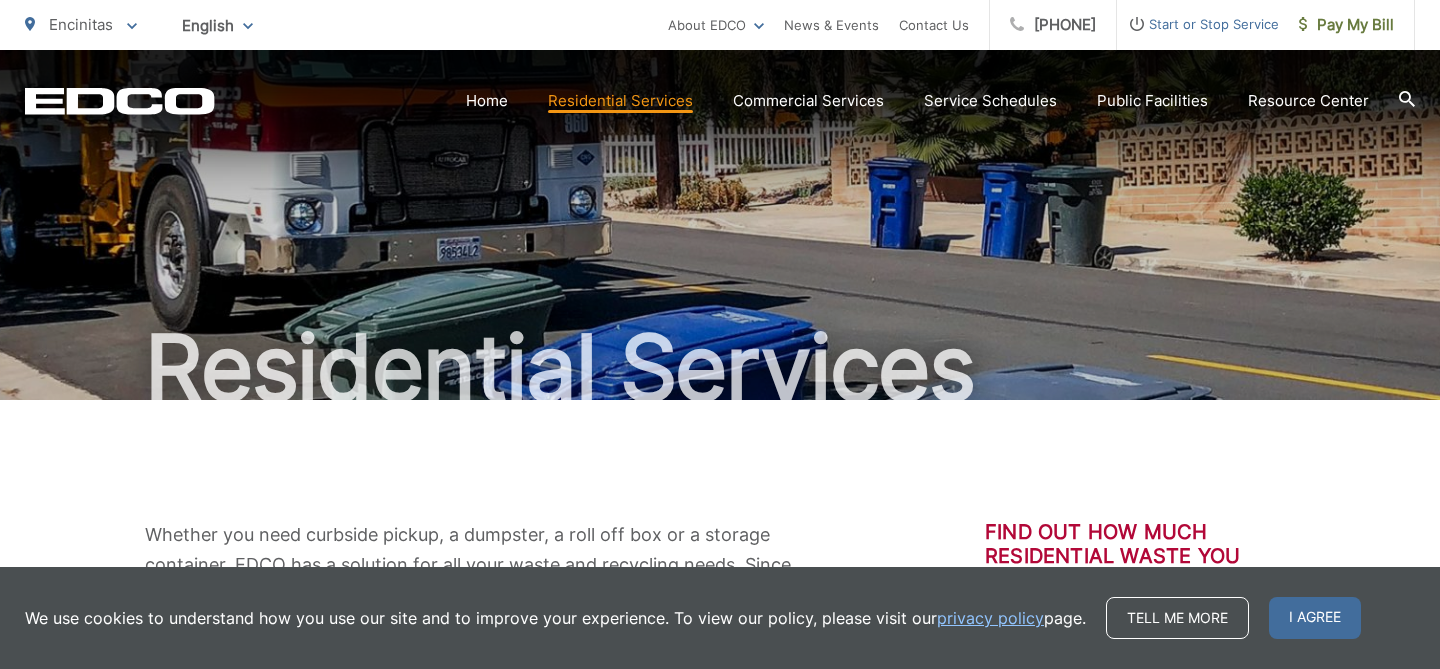 click on "Residential Services" at bounding box center [620, 101] 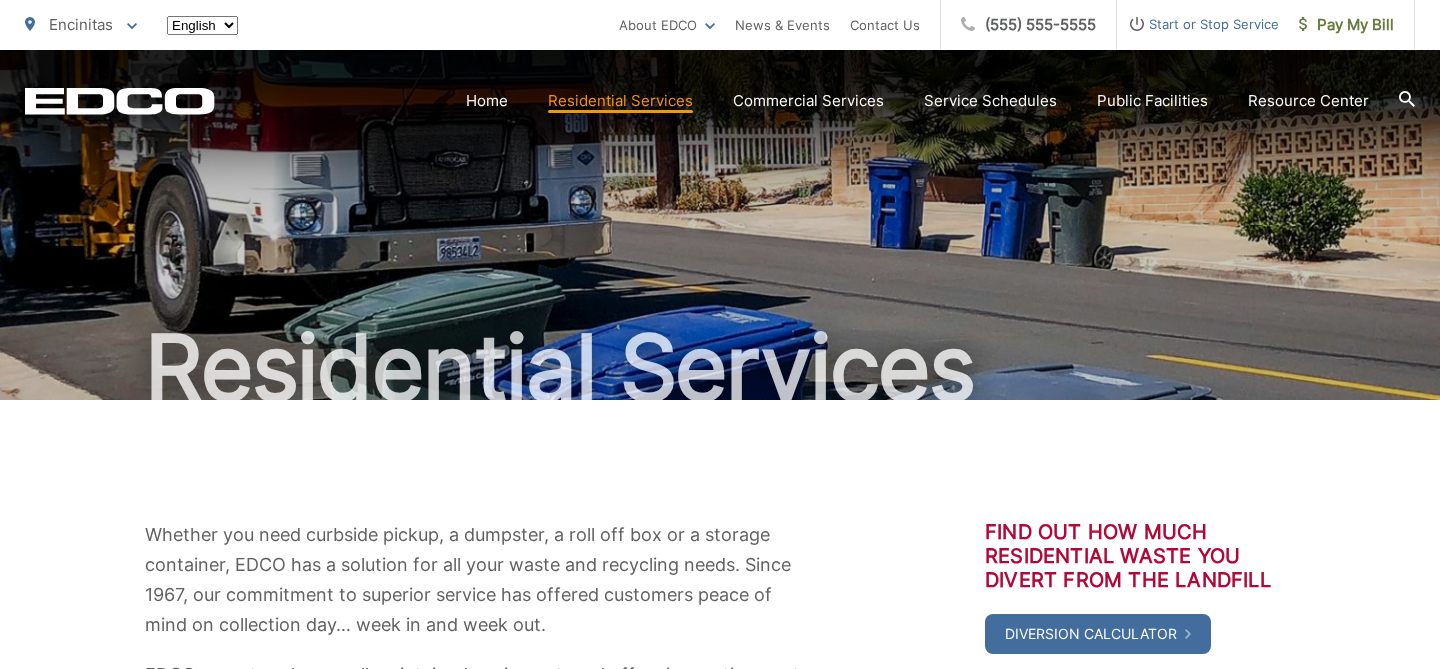 scroll, scrollTop: 0, scrollLeft: 0, axis: both 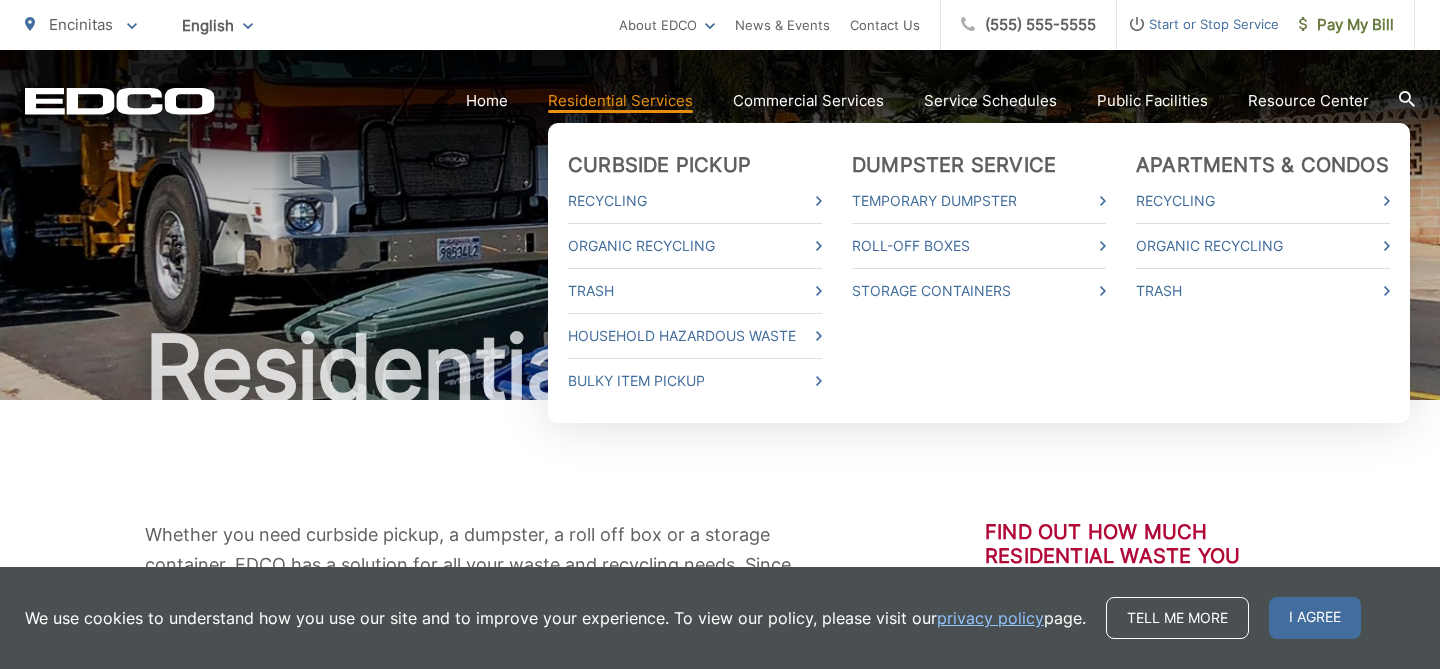 click on "Residential Services" at bounding box center (620, 101) 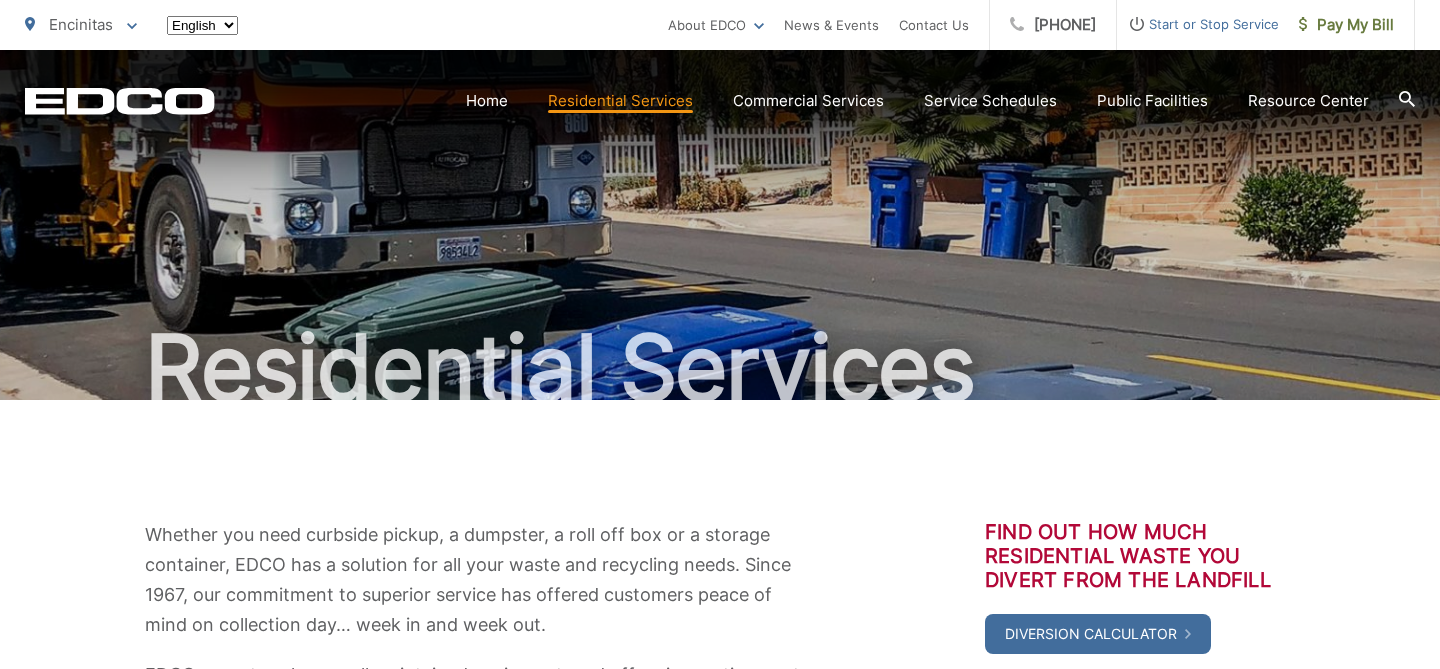 scroll, scrollTop: 0, scrollLeft: 0, axis: both 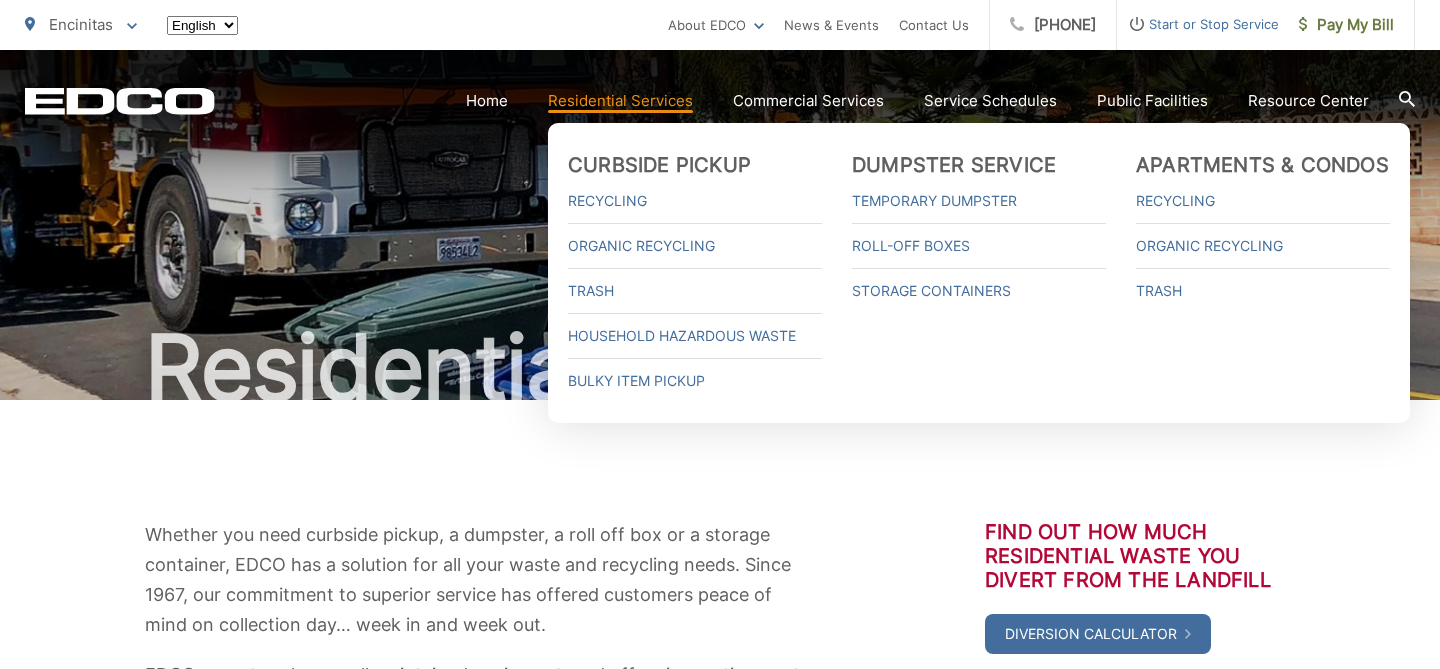 drag, startPoint x: 0, startPoint y: 0, endPoint x: 650, endPoint y: 108, distance: 658.9112 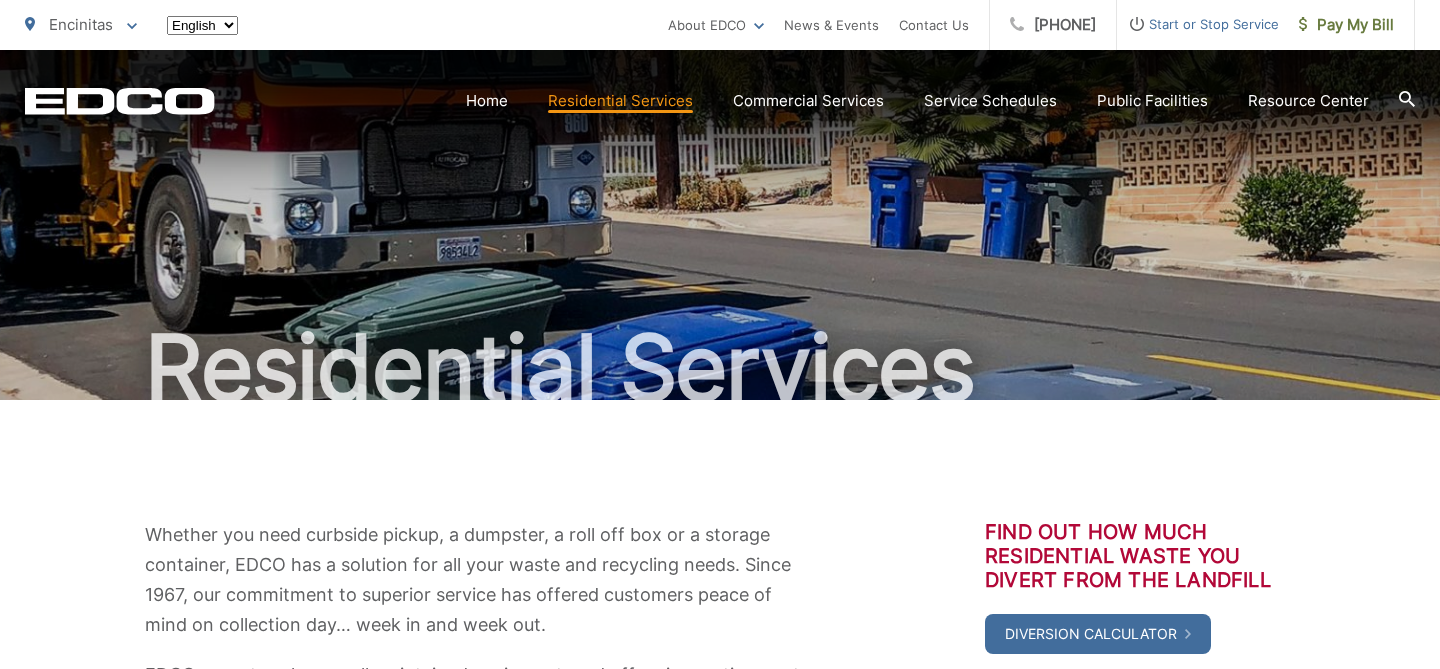 scroll, scrollTop: 0, scrollLeft: 0, axis: both 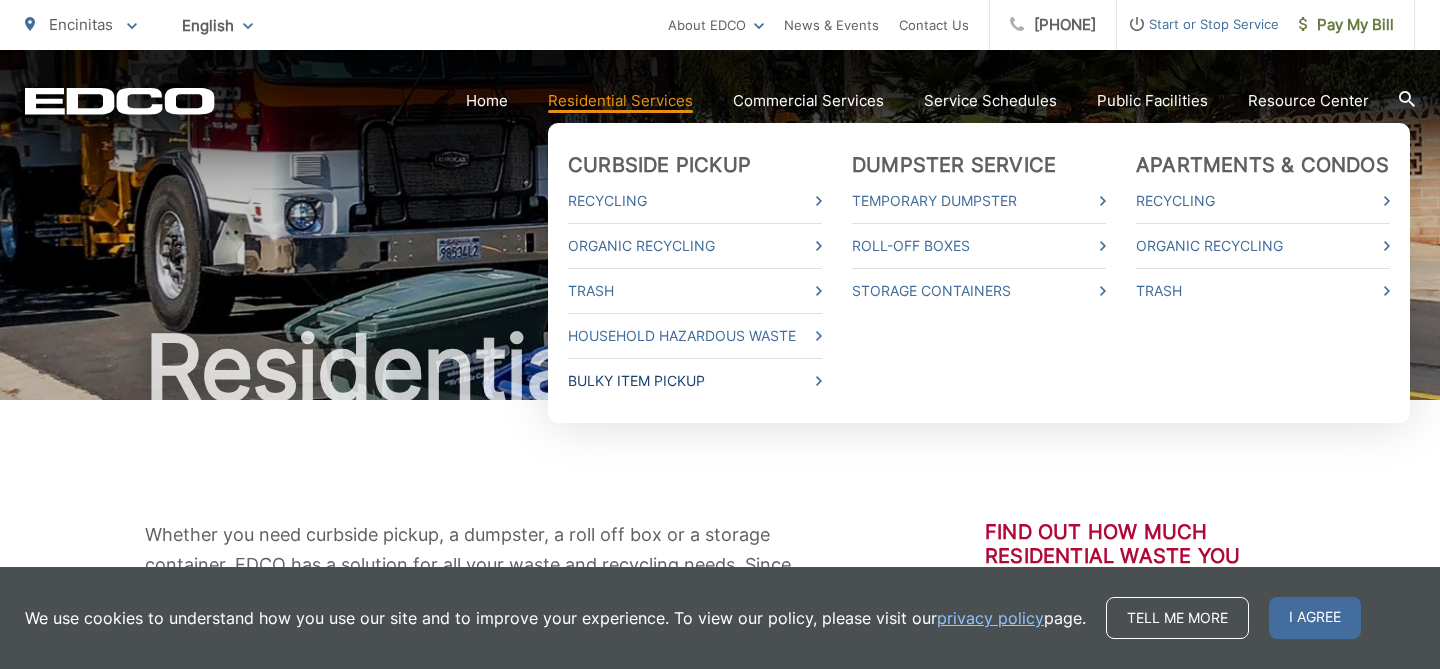 click on "Bulky Item Pickup" at bounding box center (695, 381) 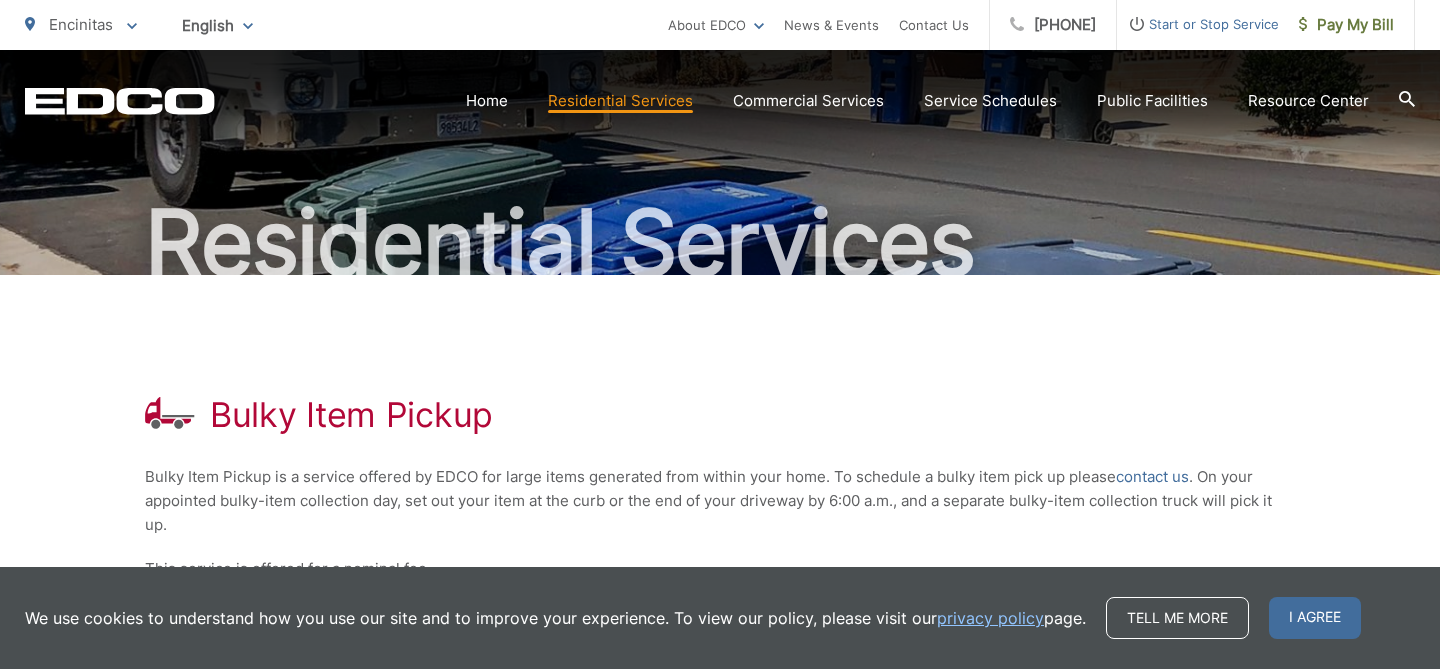 scroll, scrollTop: 135, scrollLeft: 0, axis: vertical 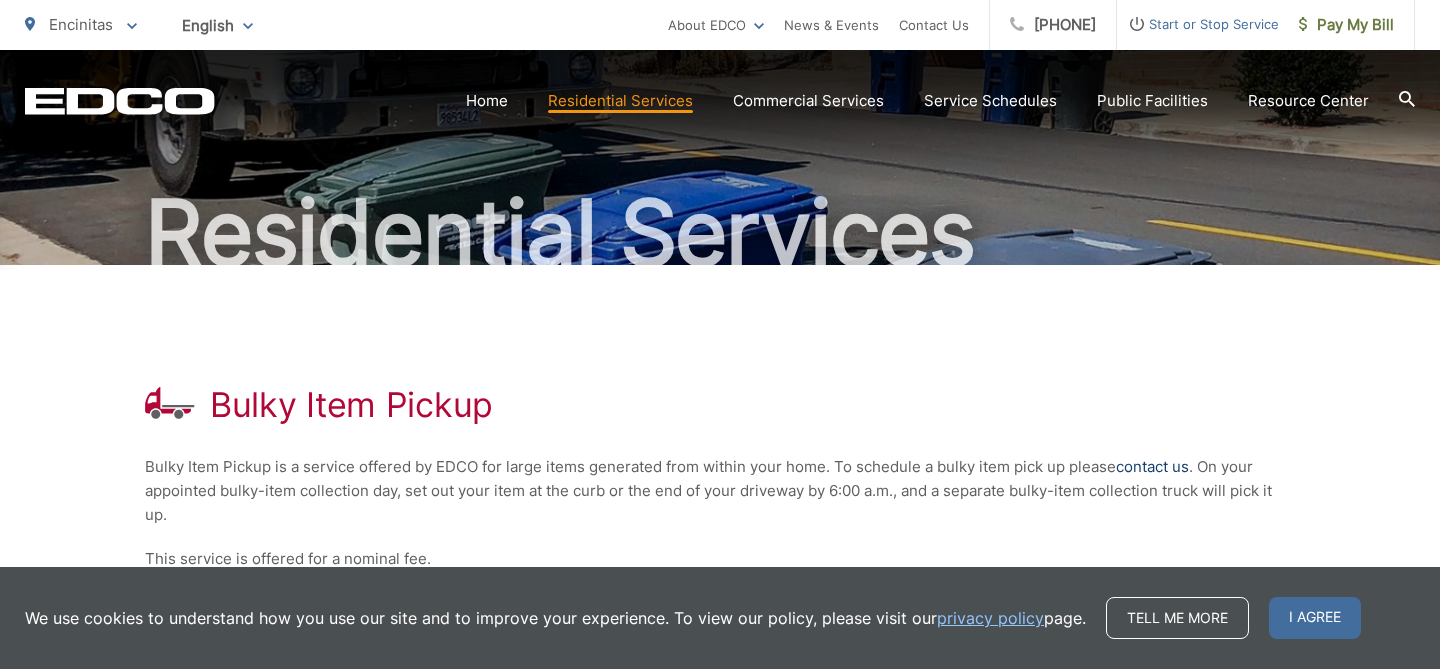 click on "contact us" at bounding box center [1152, 467] 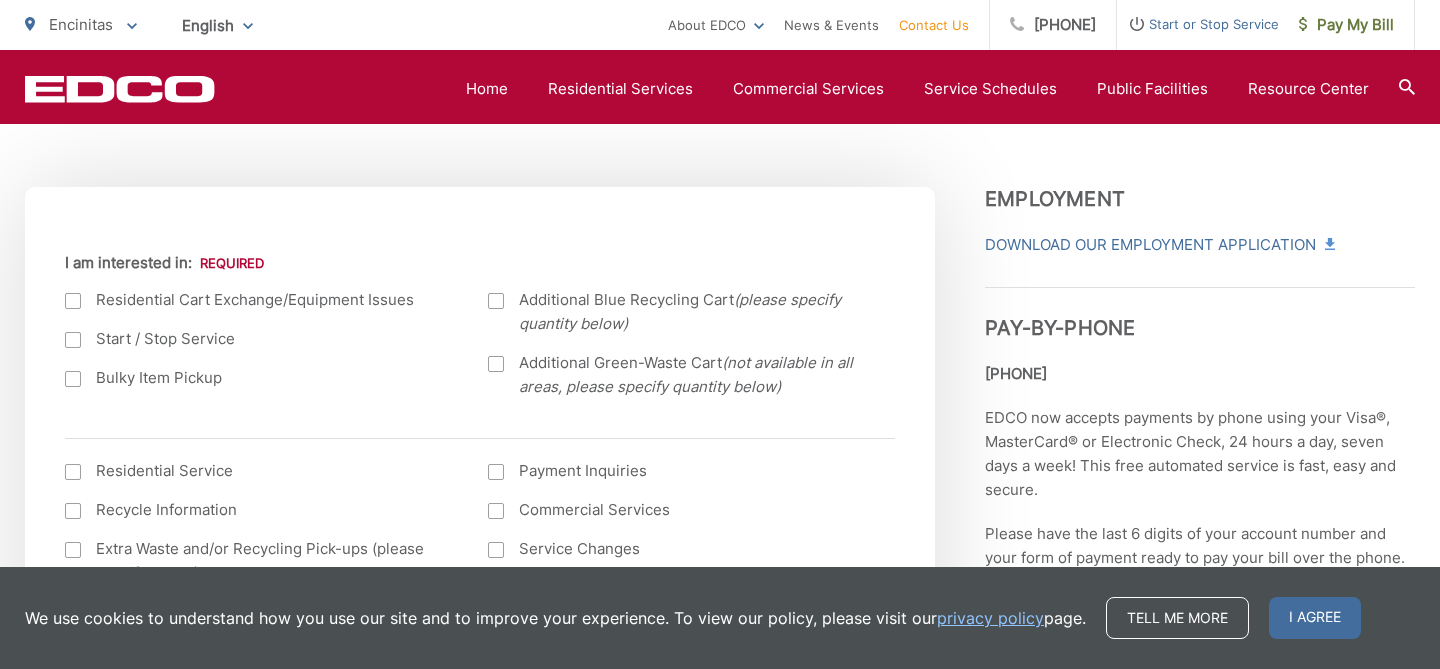 scroll, scrollTop: 656, scrollLeft: 0, axis: vertical 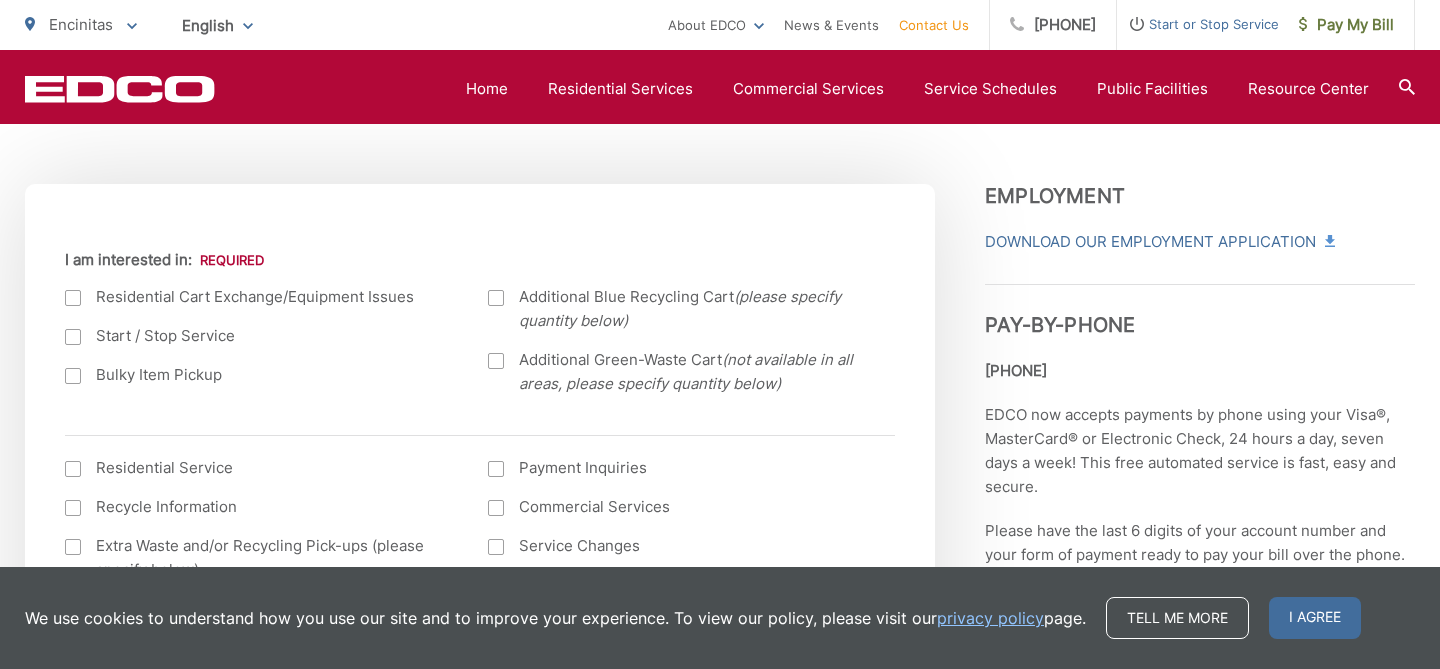 click at bounding box center [73, 298] 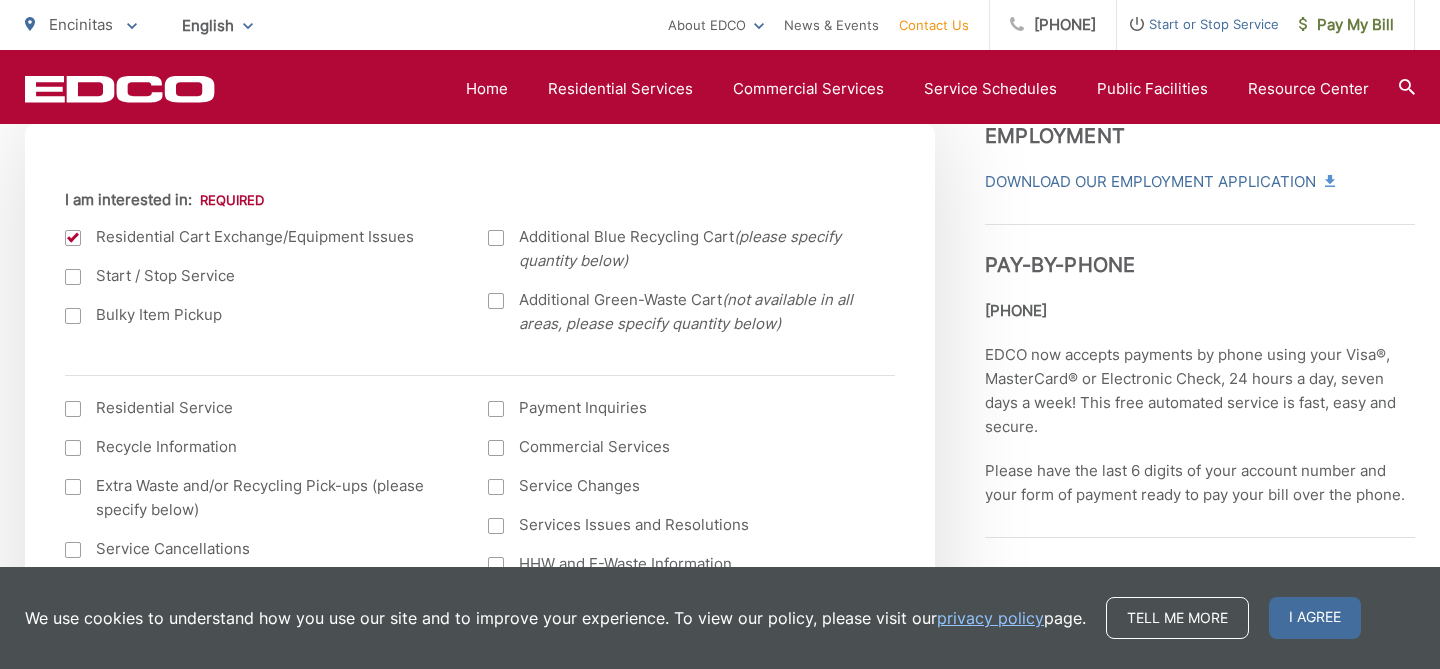 scroll, scrollTop: 718, scrollLeft: 0, axis: vertical 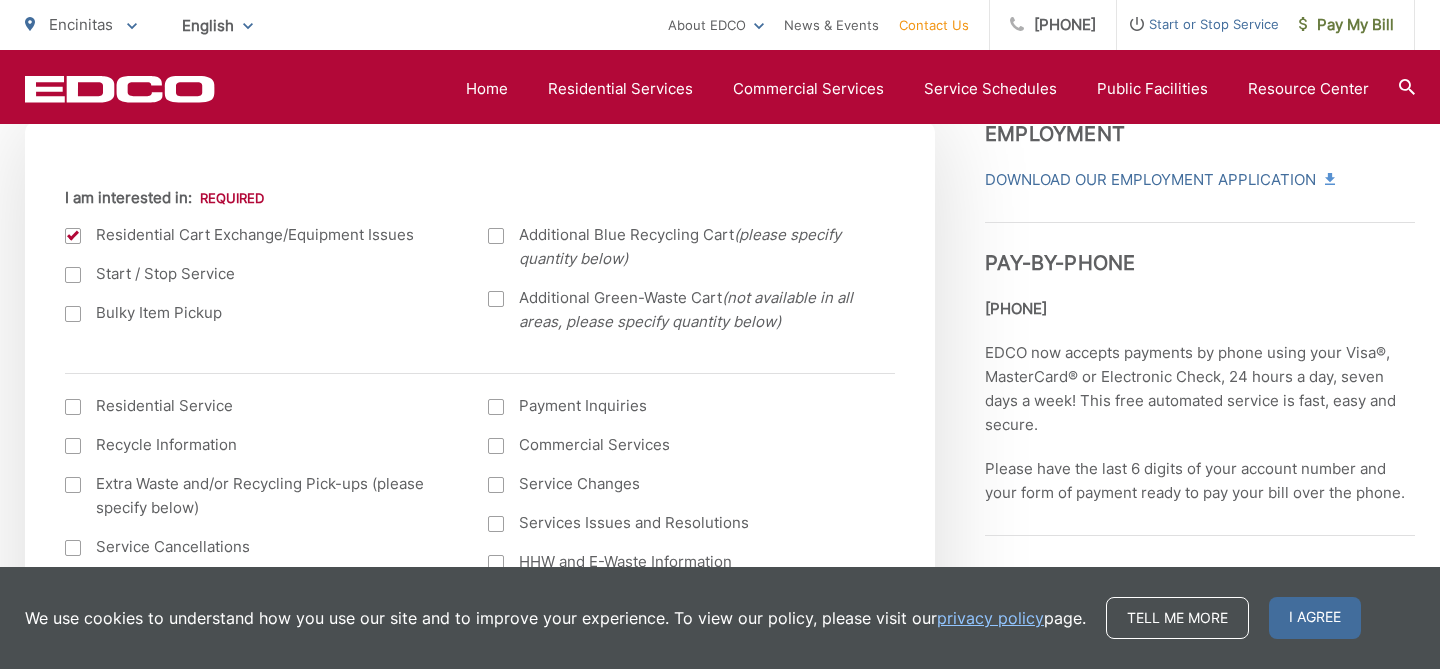 click at bounding box center (73, 314) 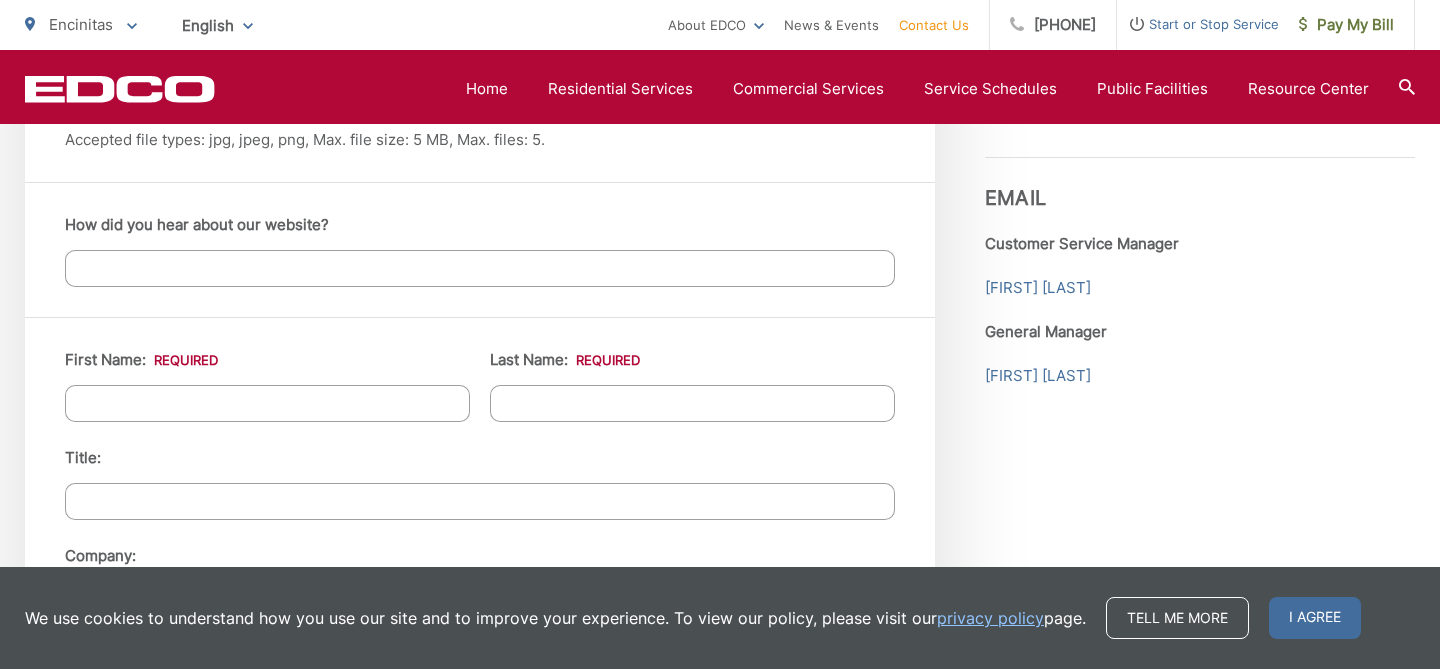 scroll, scrollTop: 1701, scrollLeft: 0, axis: vertical 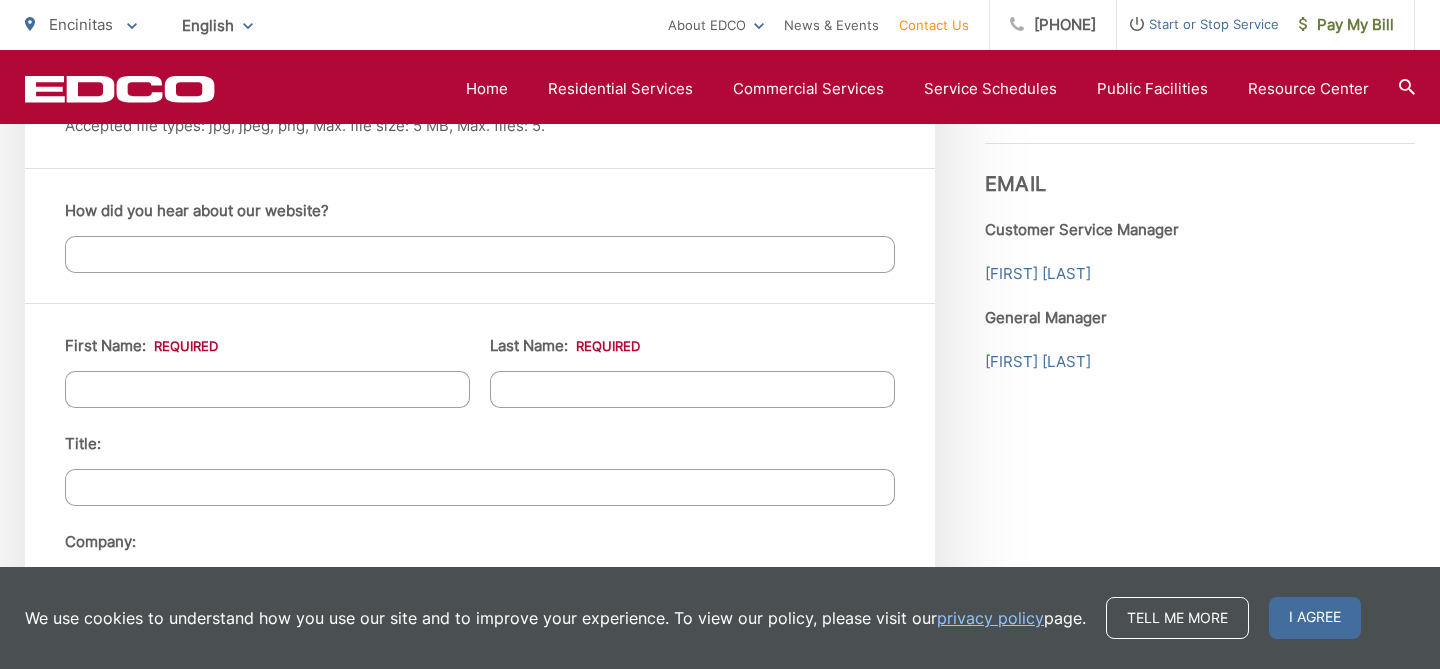 click on "First Name: *" at bounding box center [267, 389] 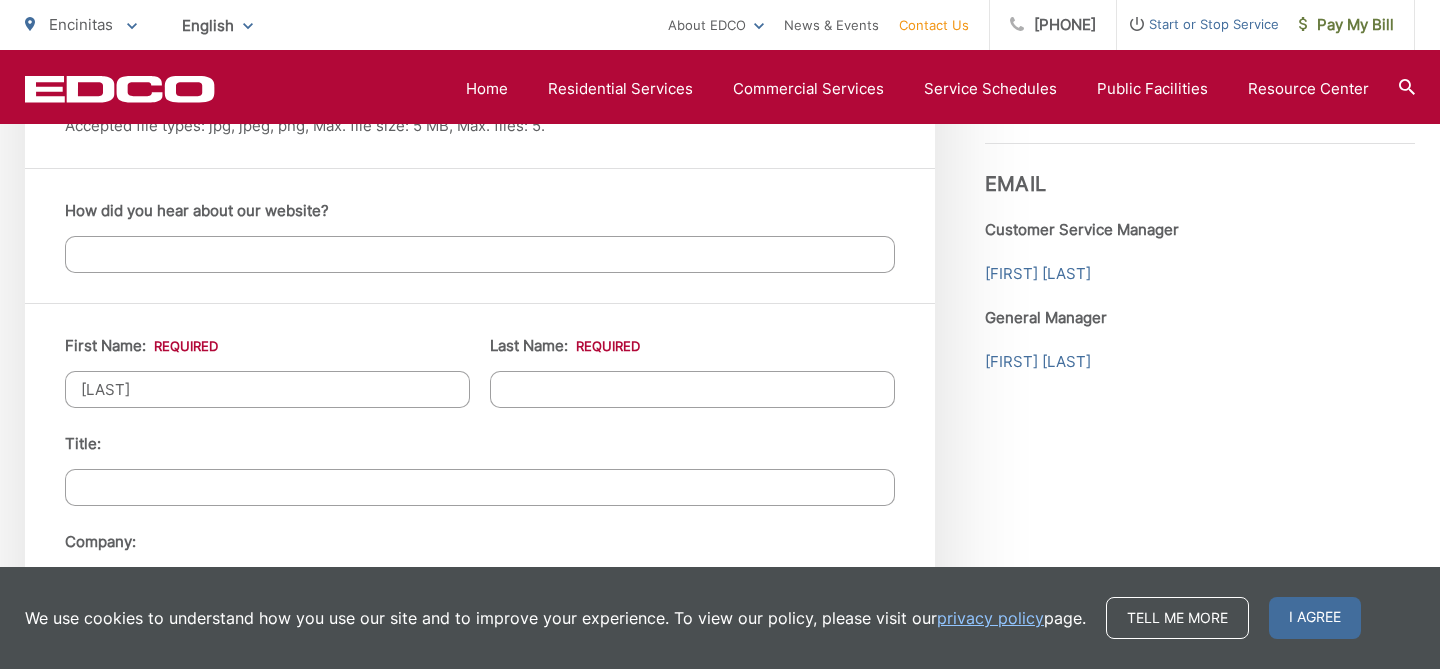 type on "[LAST]" 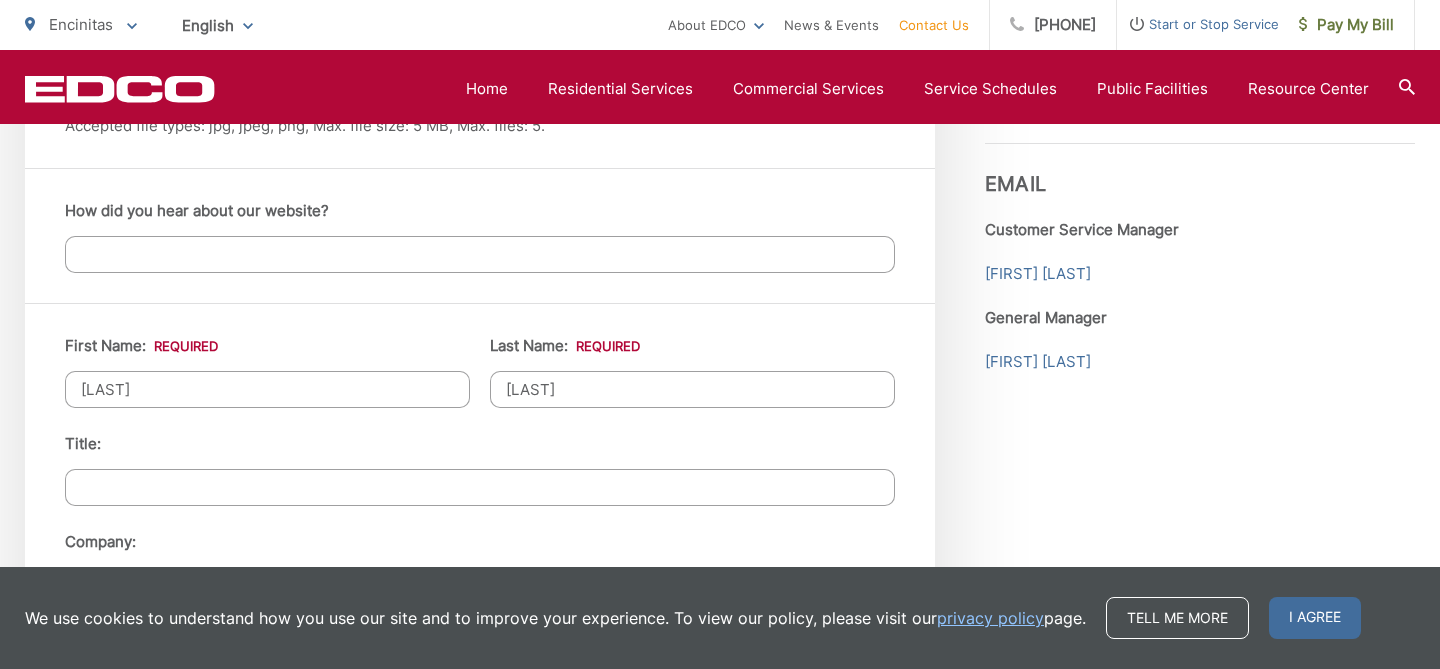 type on "[LAST]" 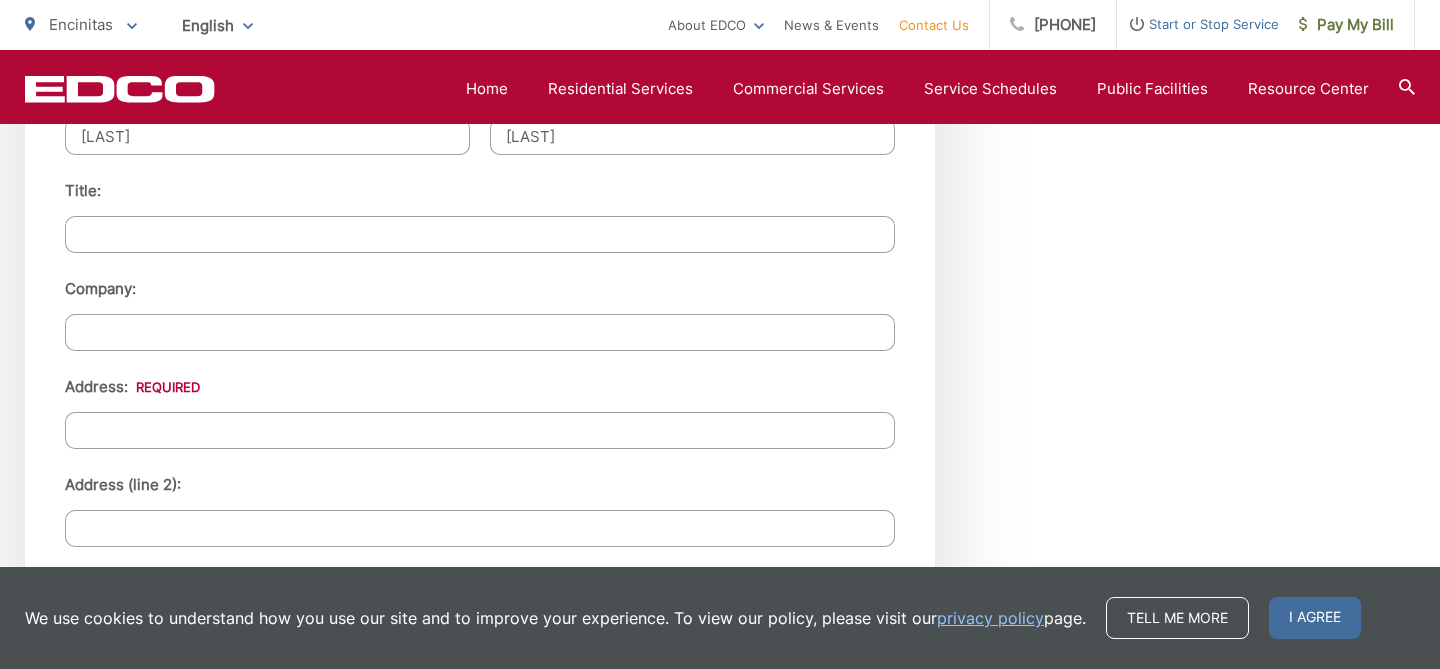 scroll, scrollTop: 1976, scrollLeft: 0, axis: vertical 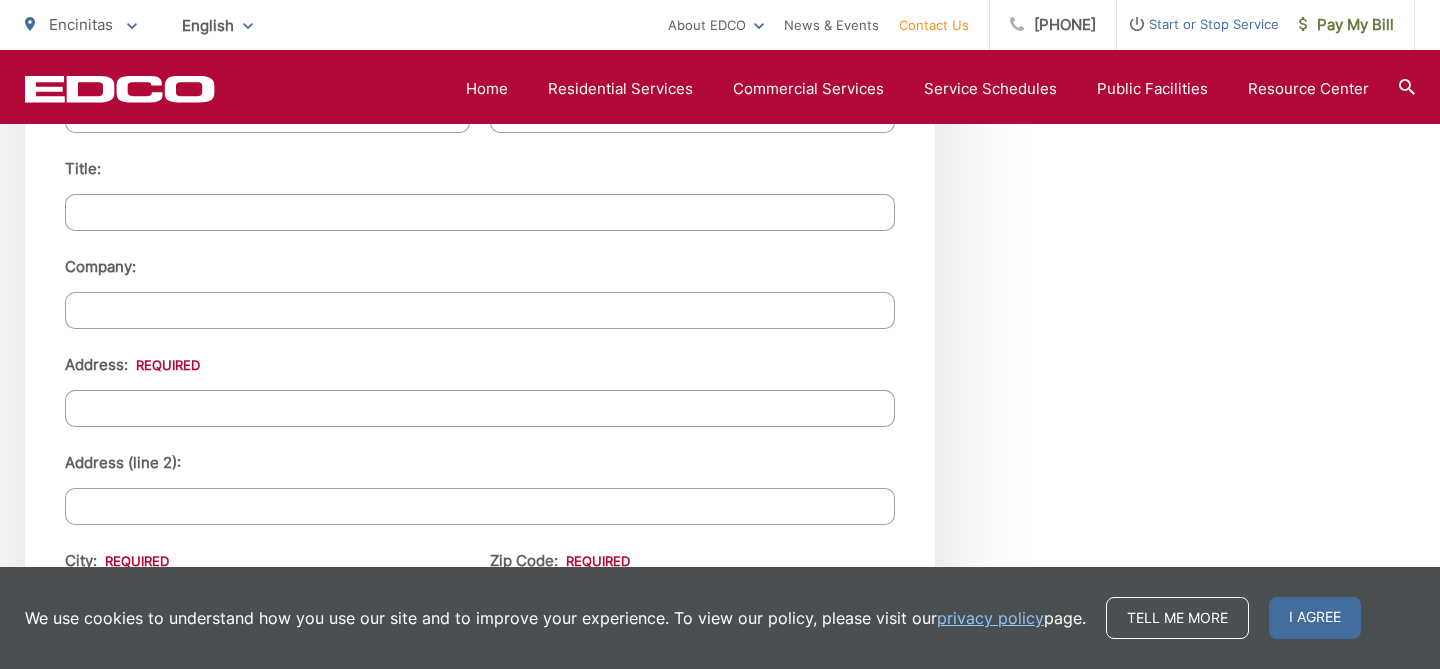 click on "Address: *" at bounding box center (480, 408) 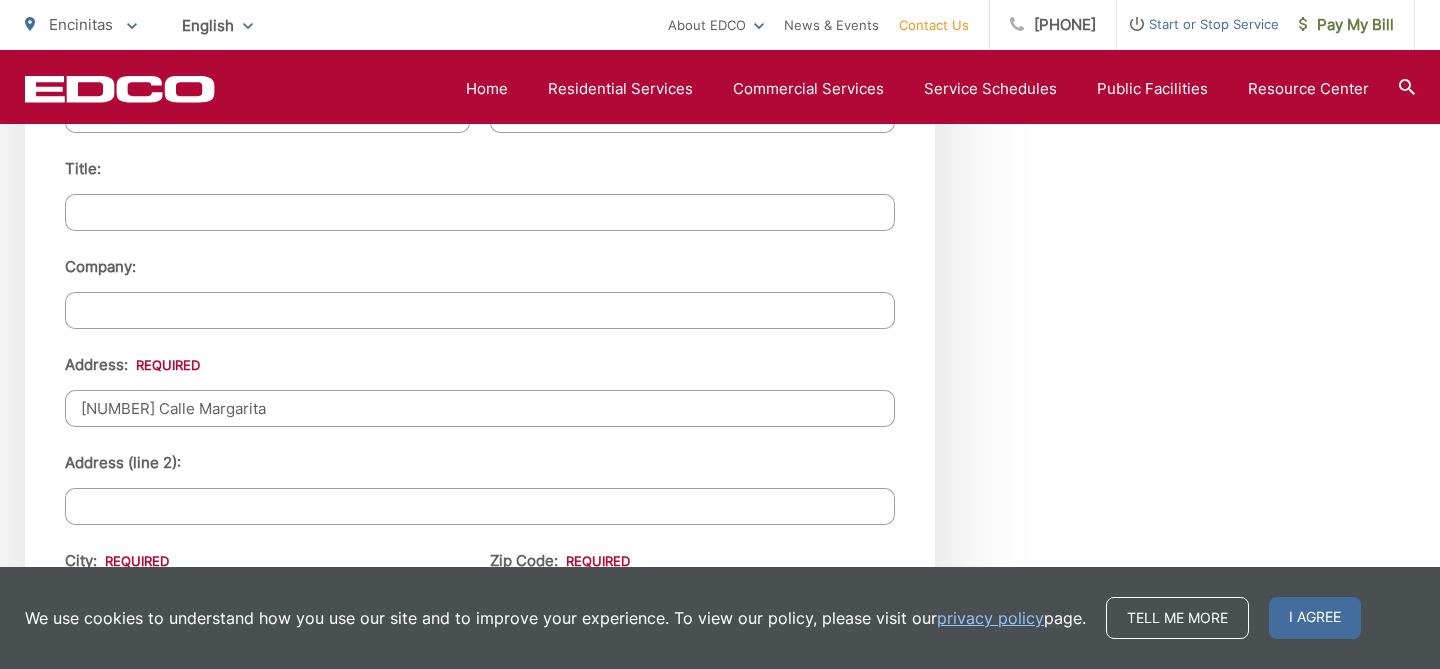 click on "[NUMBER] Calle Margarita" at bounding box center [480, 408] 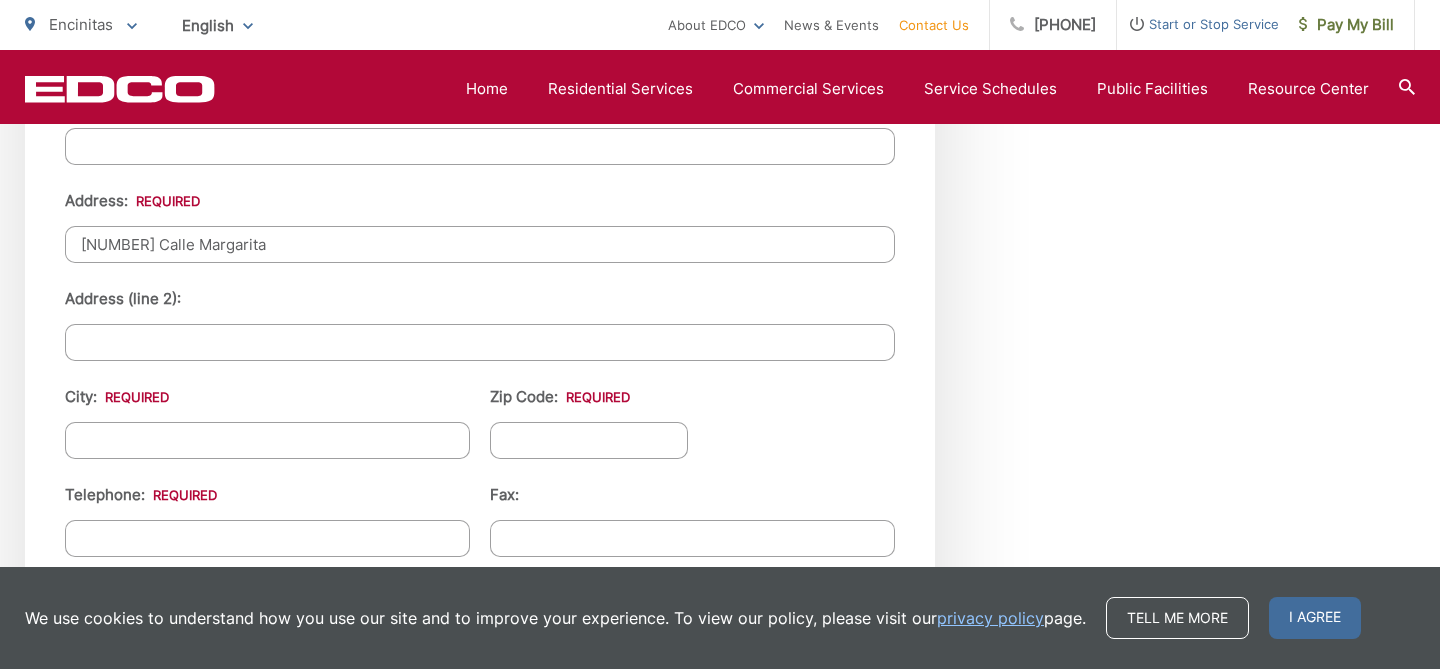scroll, scrollTop: 2145, scrollLeft: 0, axis: vertical 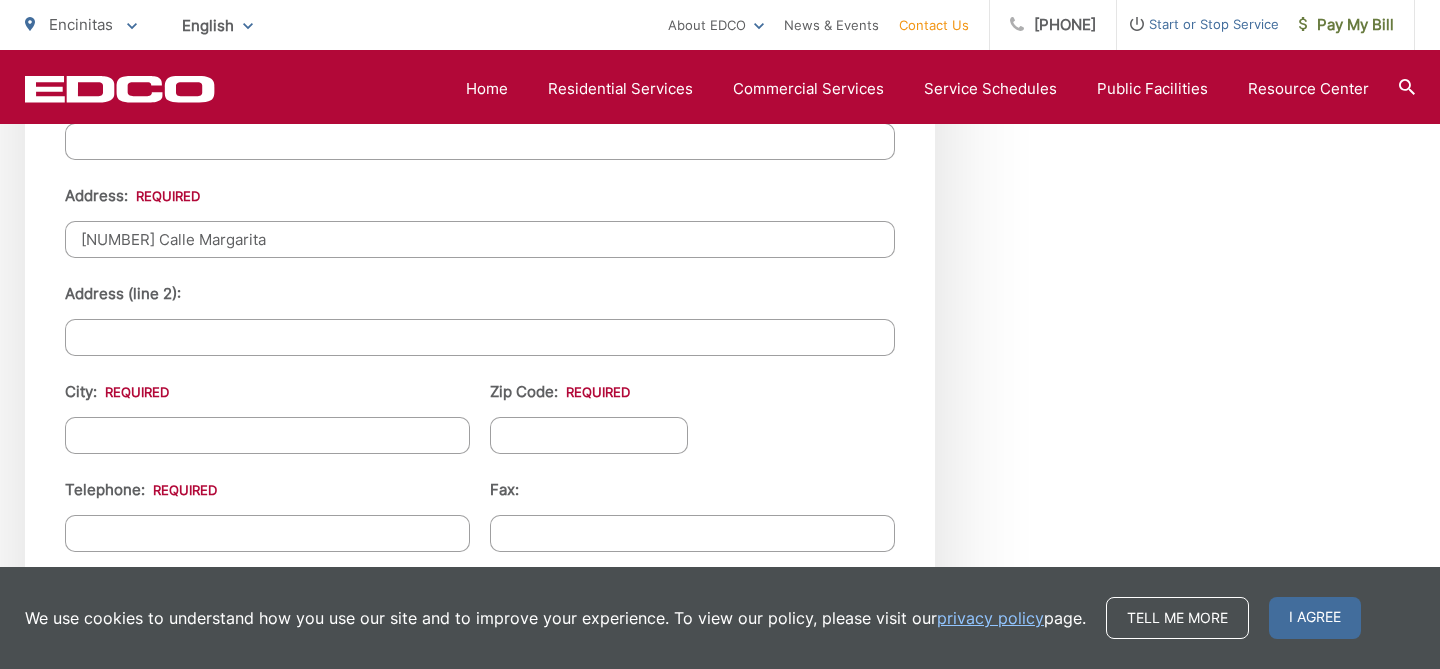 type on "[NUMBER] Calle Margarita" 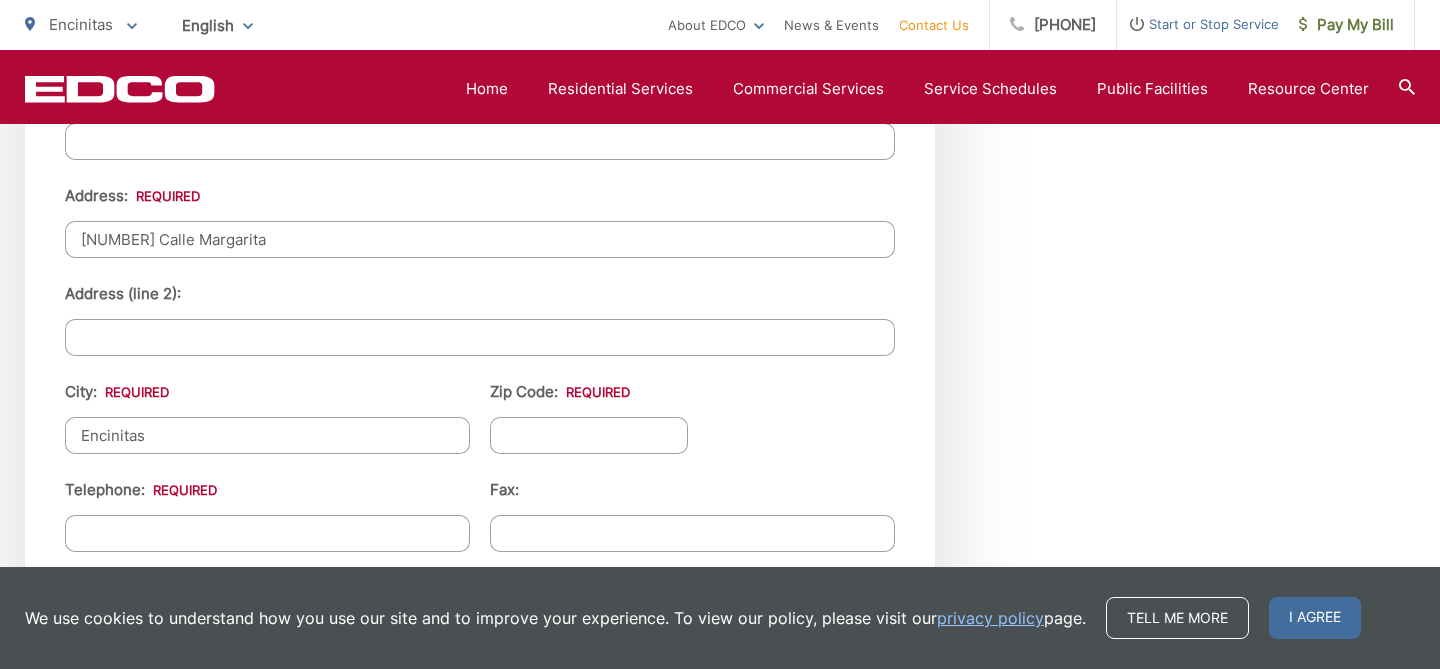 type on "Encinitas" 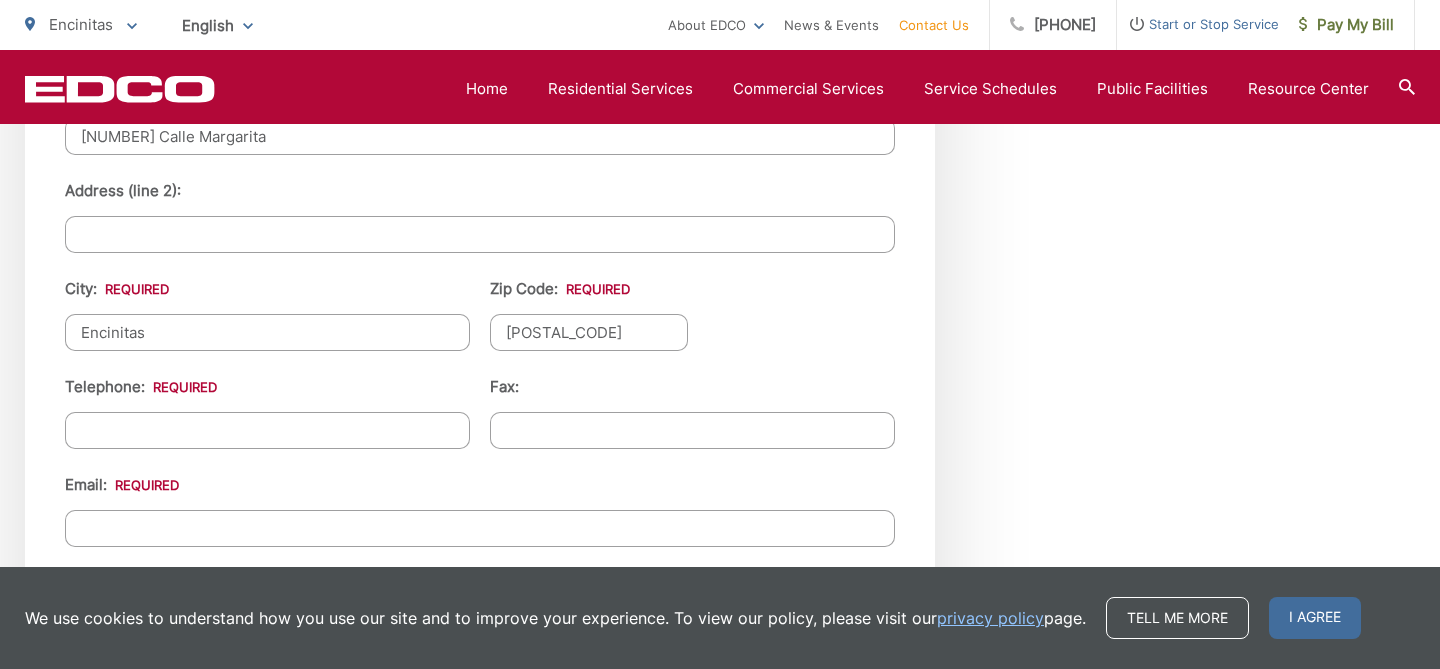 scroll, scrollTop: 2249, scrollLeft: 0, axis: vertical 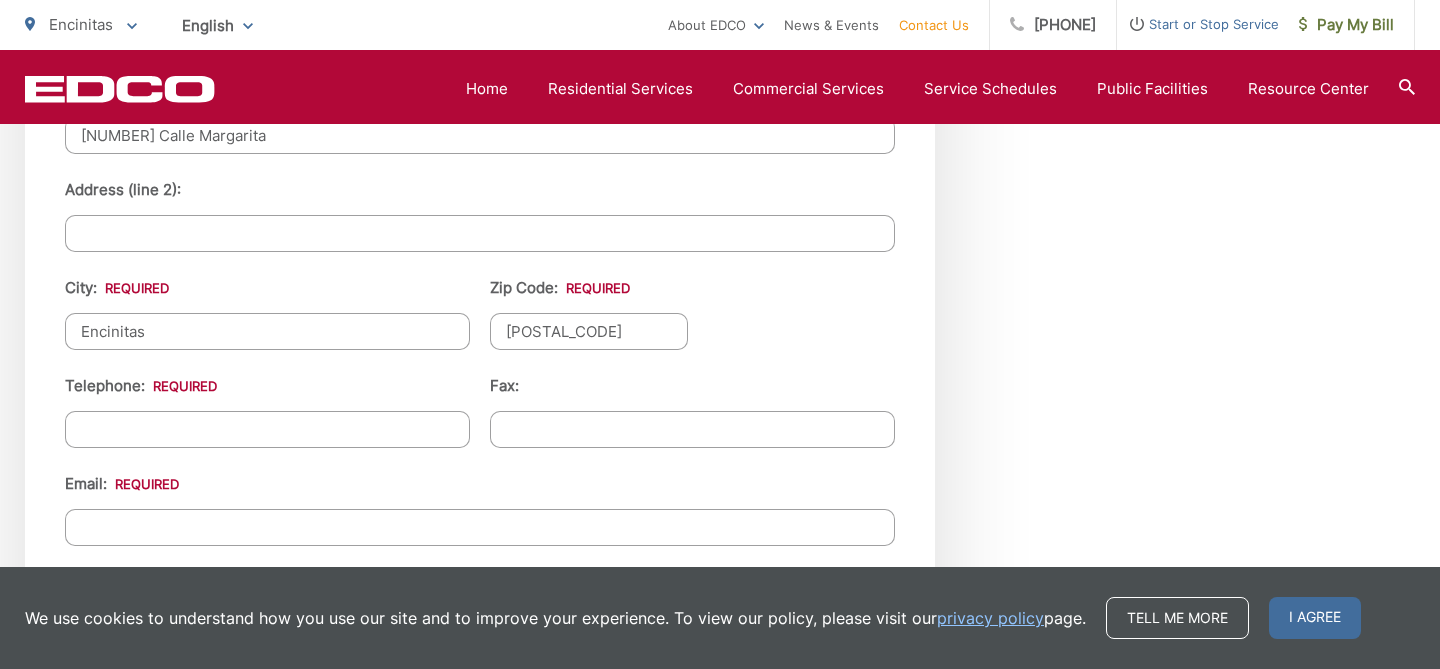 type on "[POSTAL_CODE]" 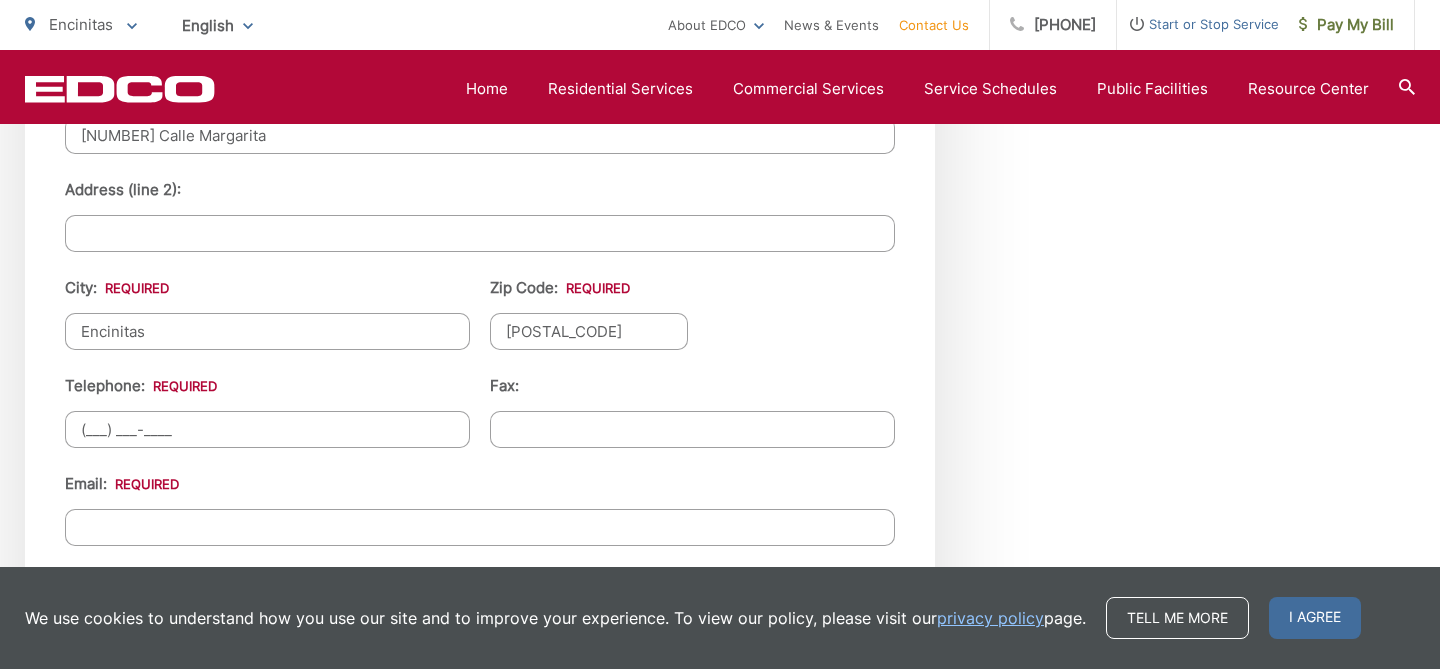 click on "(___) ___-____" at bounding box center (267, 429) 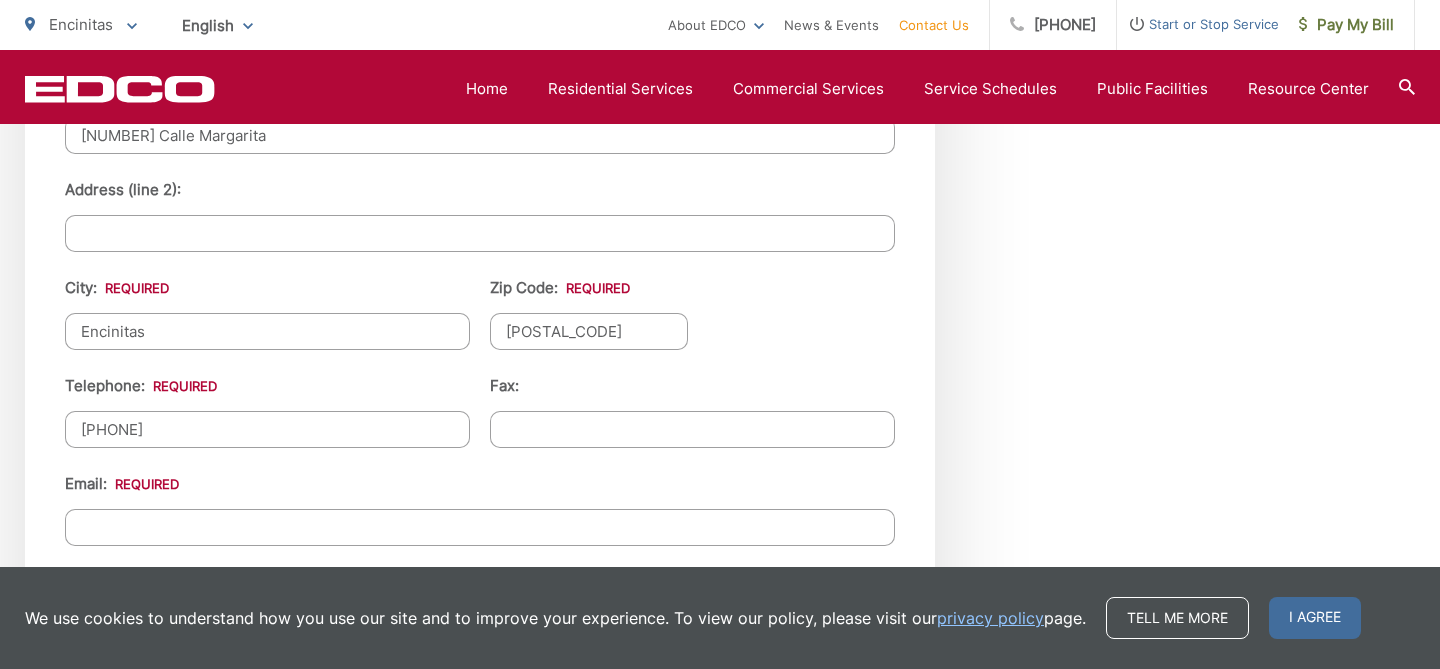 type on "[PHONE]" 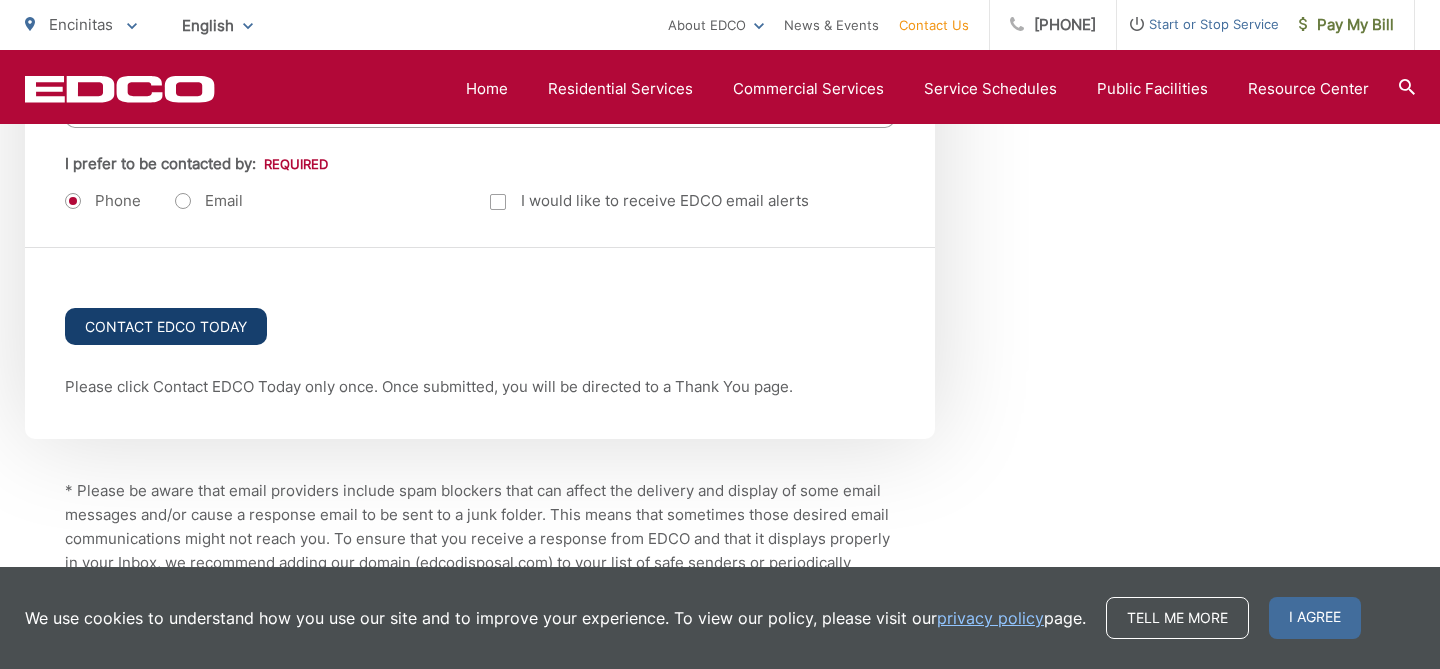 scroll, scrollTop: 2770, scrollLeft: 0, axis: vertical 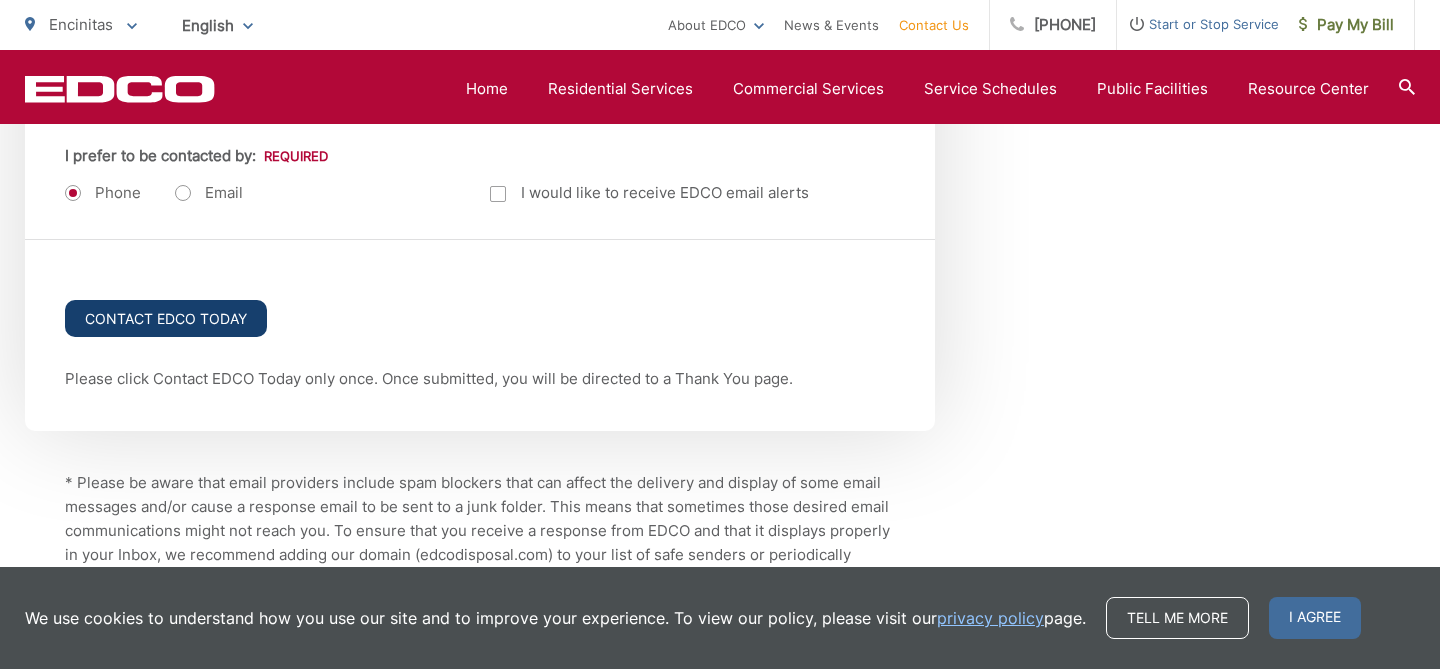 click on "Contact EDCO Today" at bounding box center [166, 318] 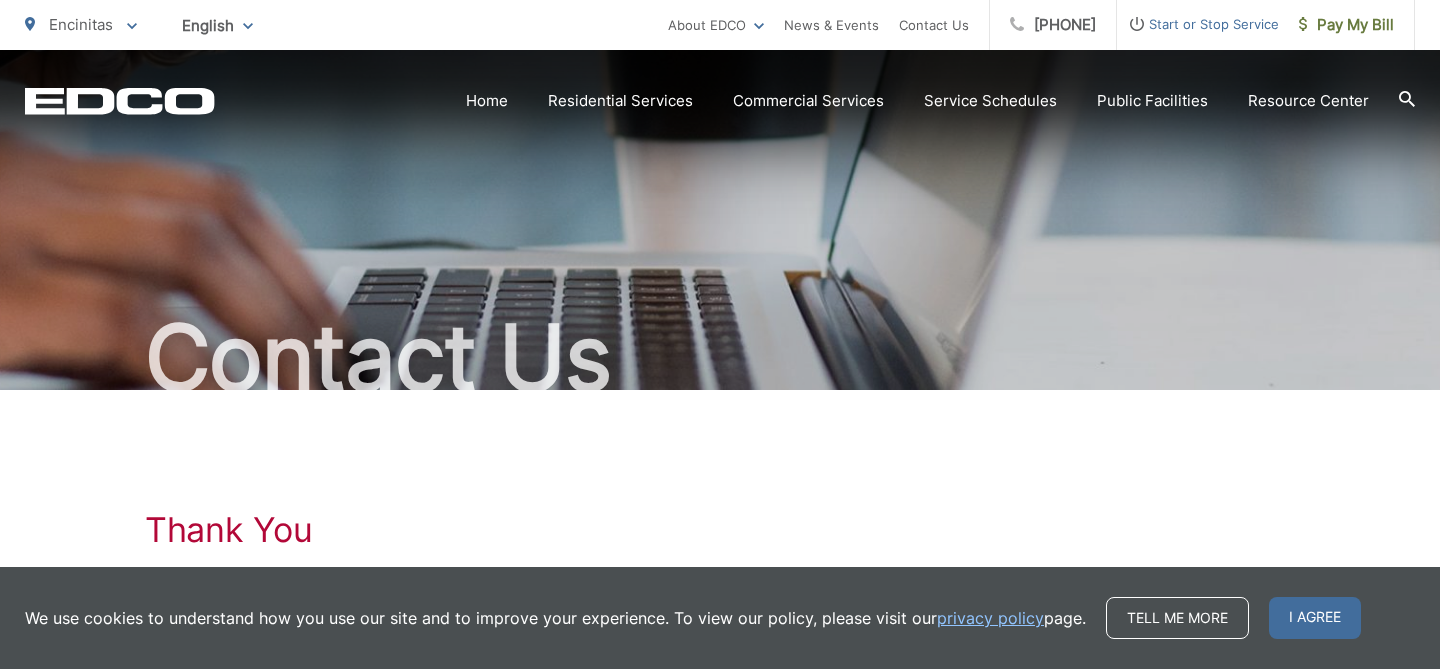 scroll, scrollTop: 0, scrollLeft: 0, axis: both 